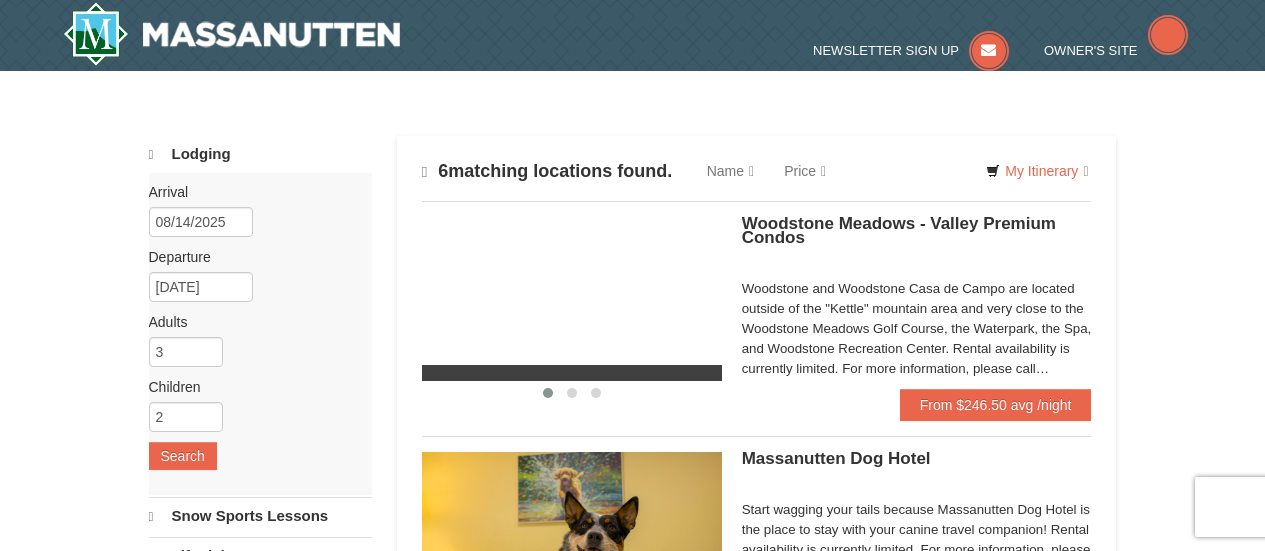 scroll, scrollTop: 0, scrollLeft: 0, axis: both 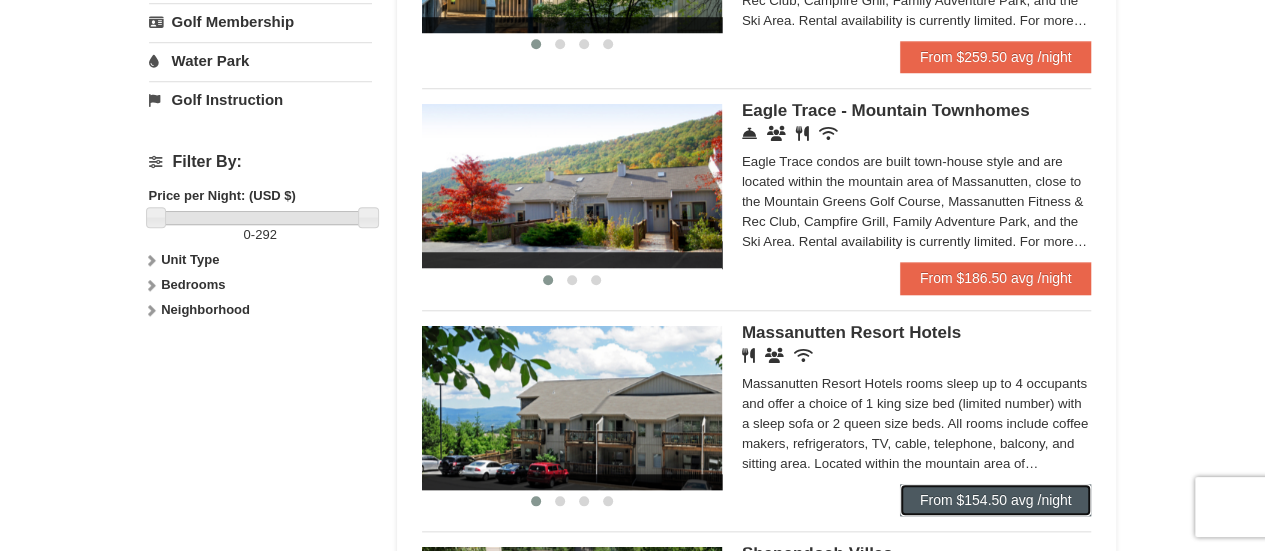 click on "From $154.50 avg /night" at bounding box center [996, 500] 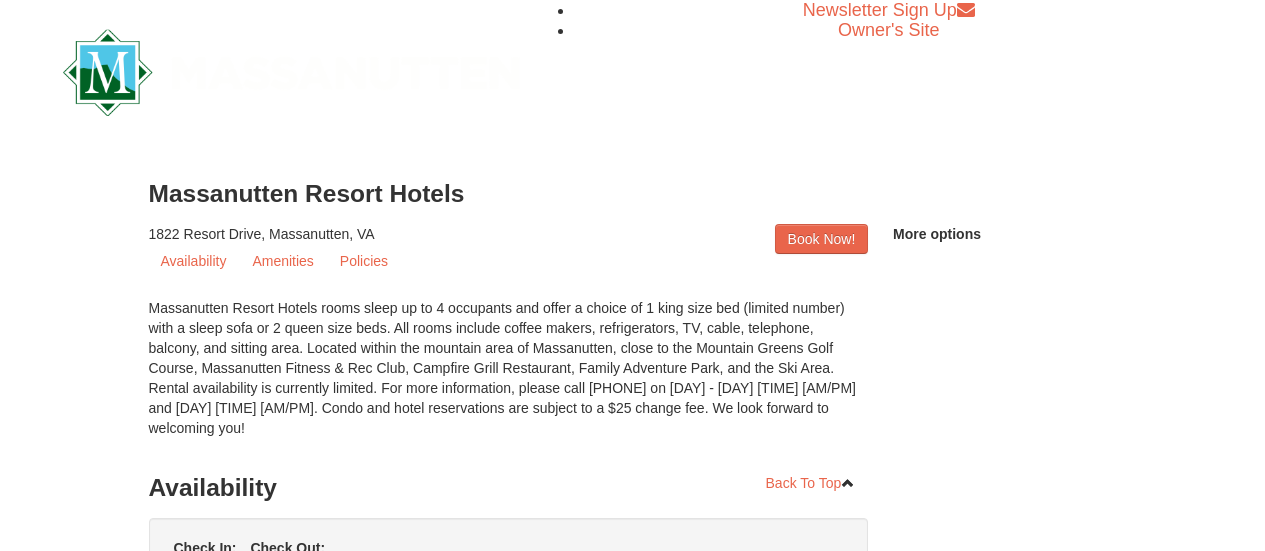 scroll, scrollTop: 0, scrollLeft: 0, axis: both 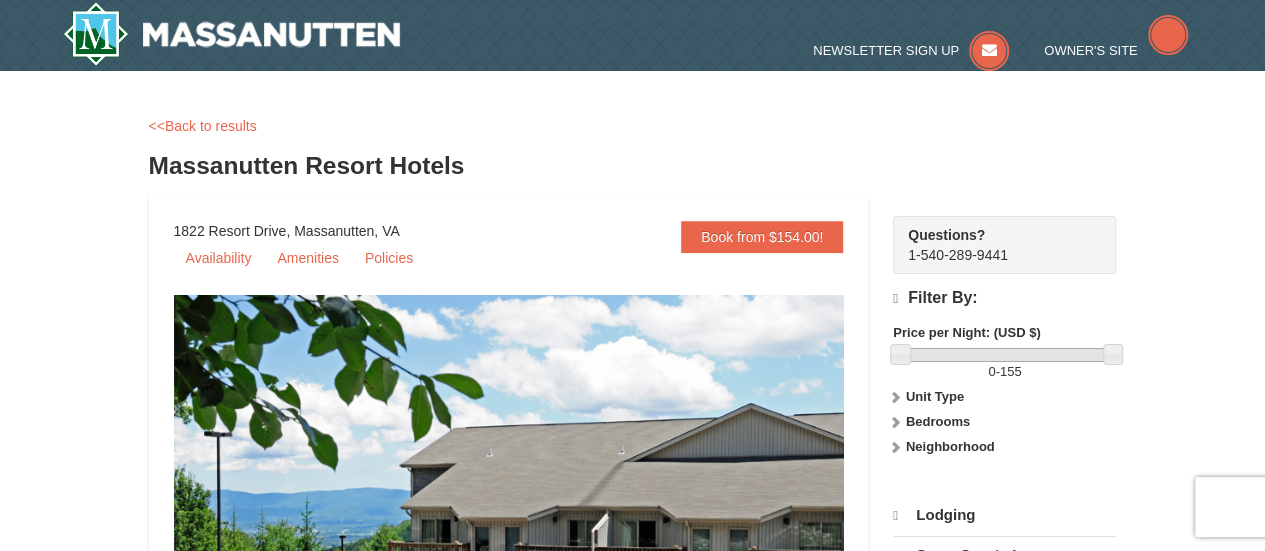 select on "8" 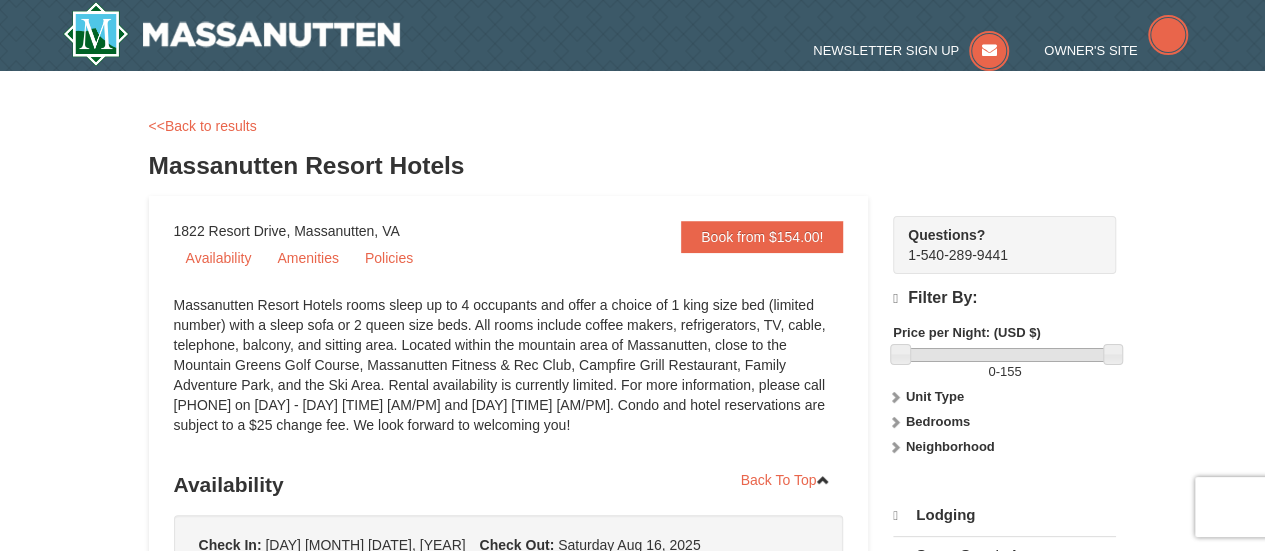 scroll, scrollTop: 0, scrollLeft: 0, axis: both 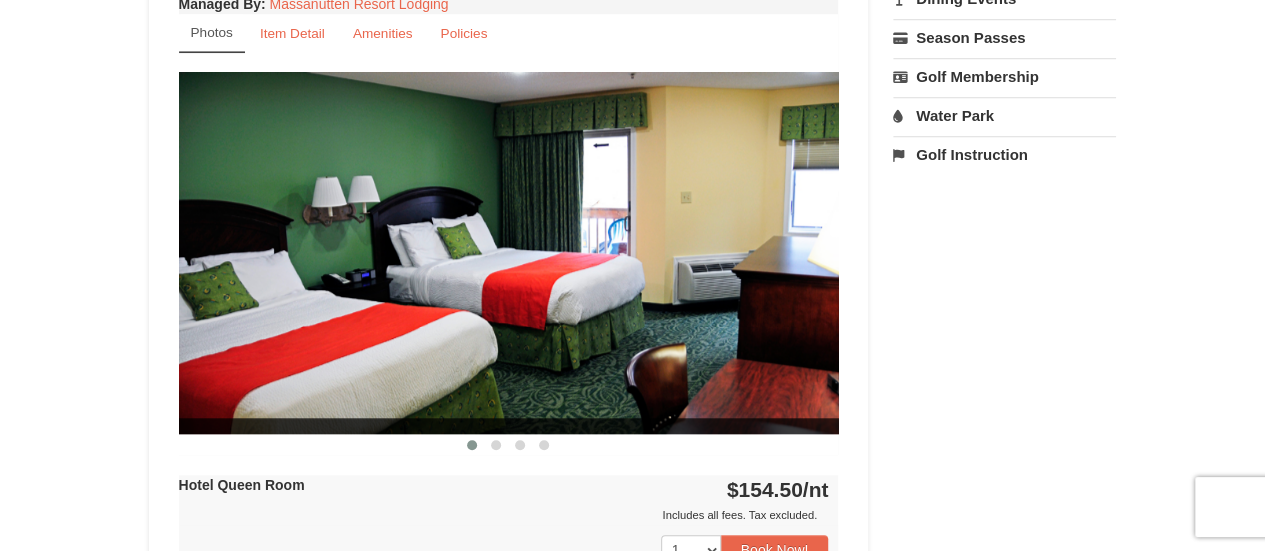 click at bounding box center [509, 252] 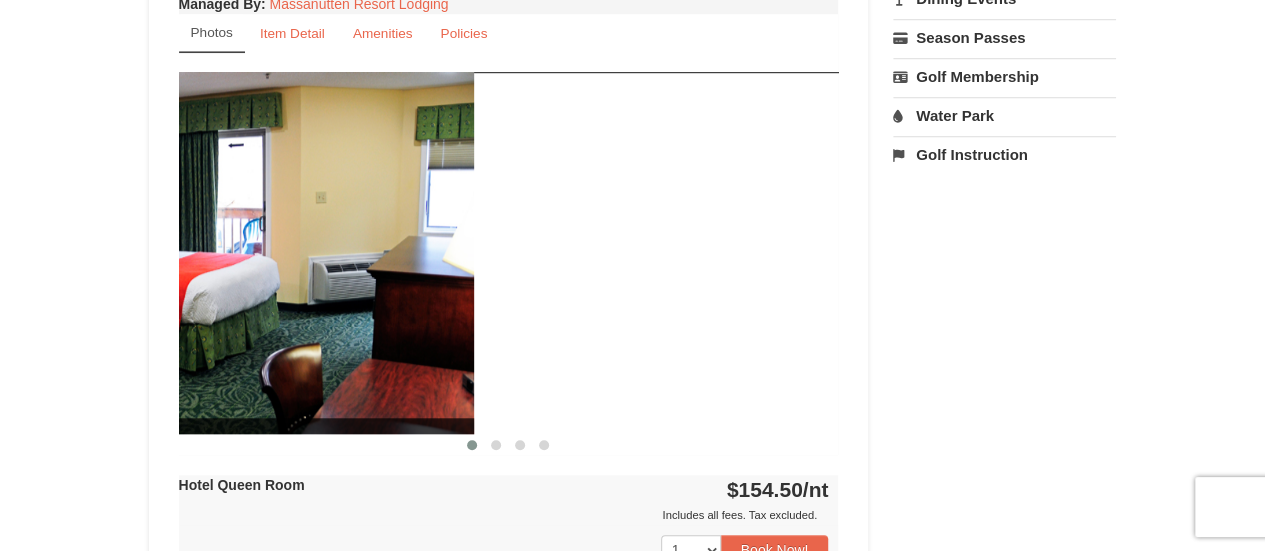 drag, startPoint x: 770, startPoint y: 243, endPoint x: 222, endPoint y: 296, distance: 550.557 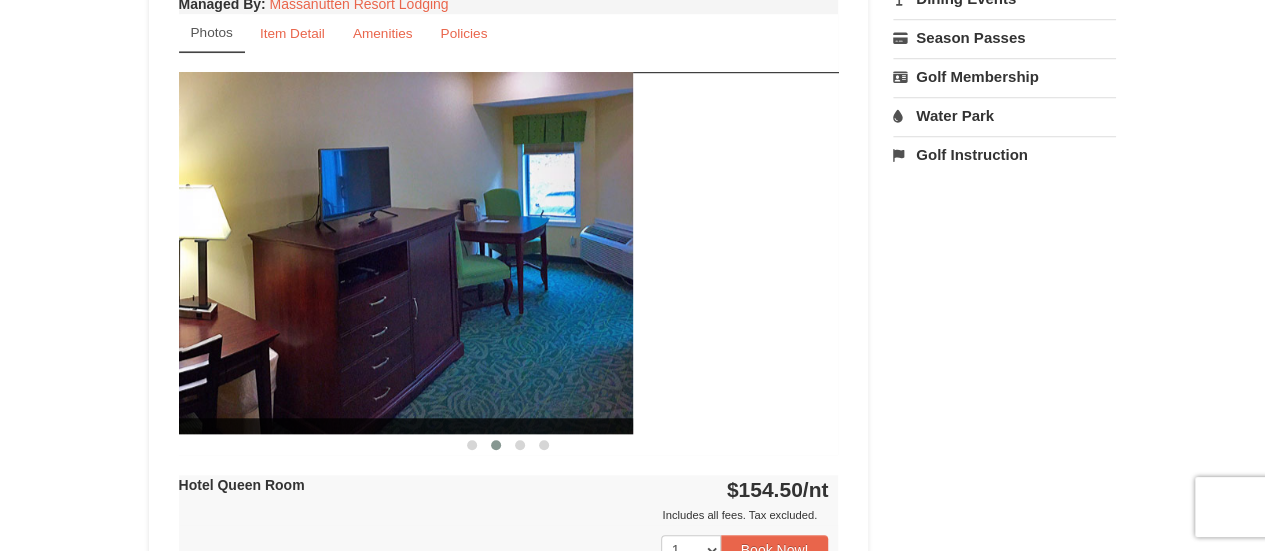 drag, startPoint x: 562, startPoint y: 310, endPoint x: 0, endPoint y: 311, distance: 562.0009 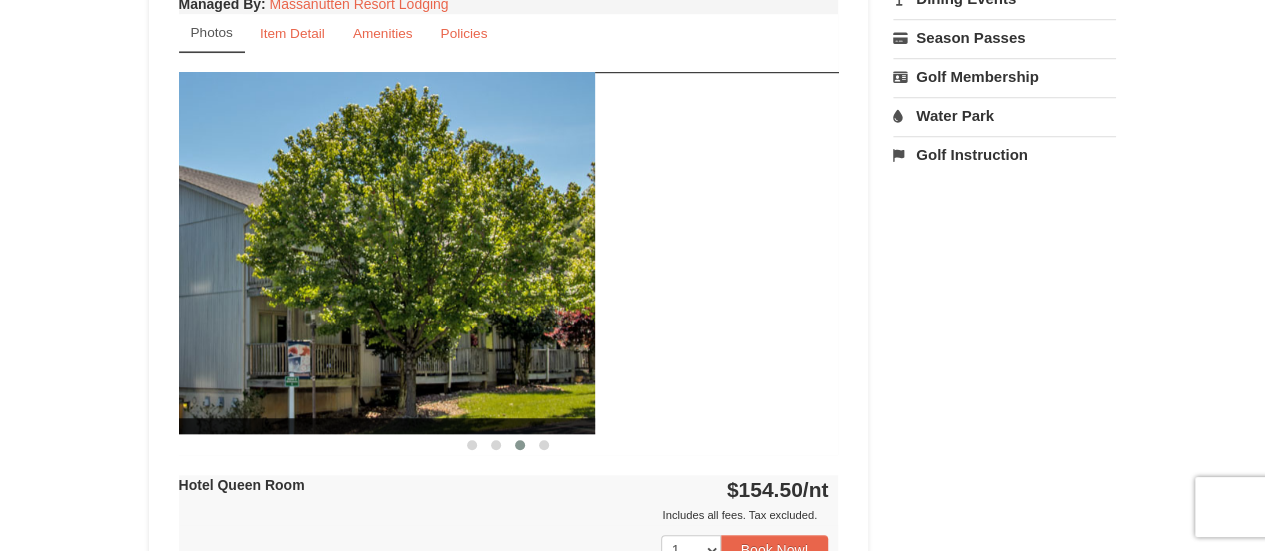 drag, startPoint x: 592, startPoint y: 269, endPoint x: 26, endPoint y: 277, distance: 566.0565 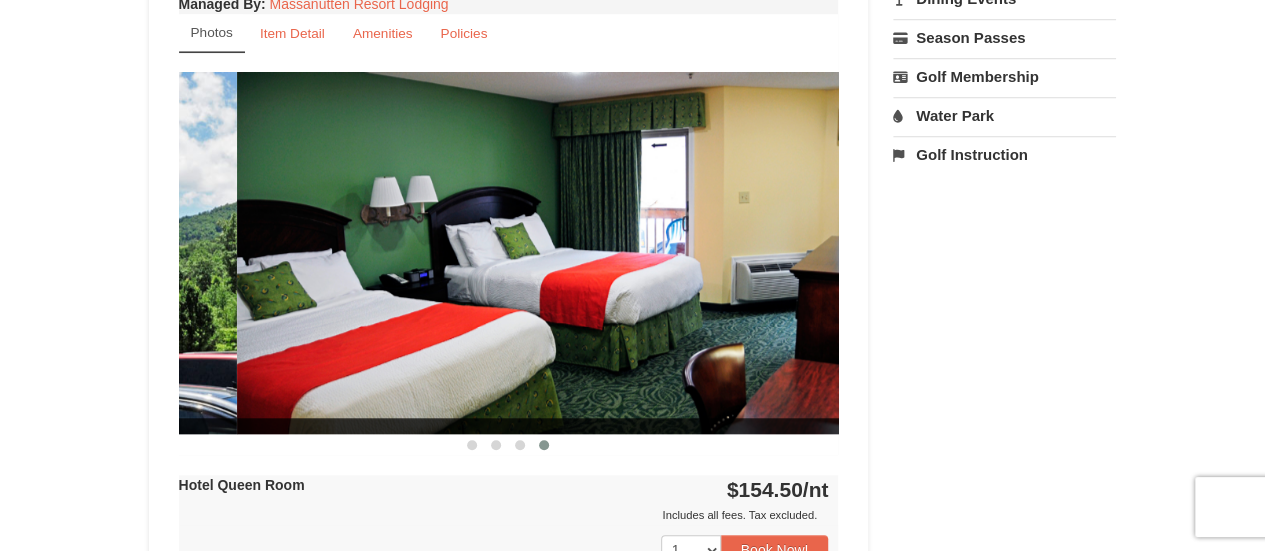 drag, startPoint x: 644, startPoint y: 225, endPoint x: 14, endPoint y: 263, distance: 631.145 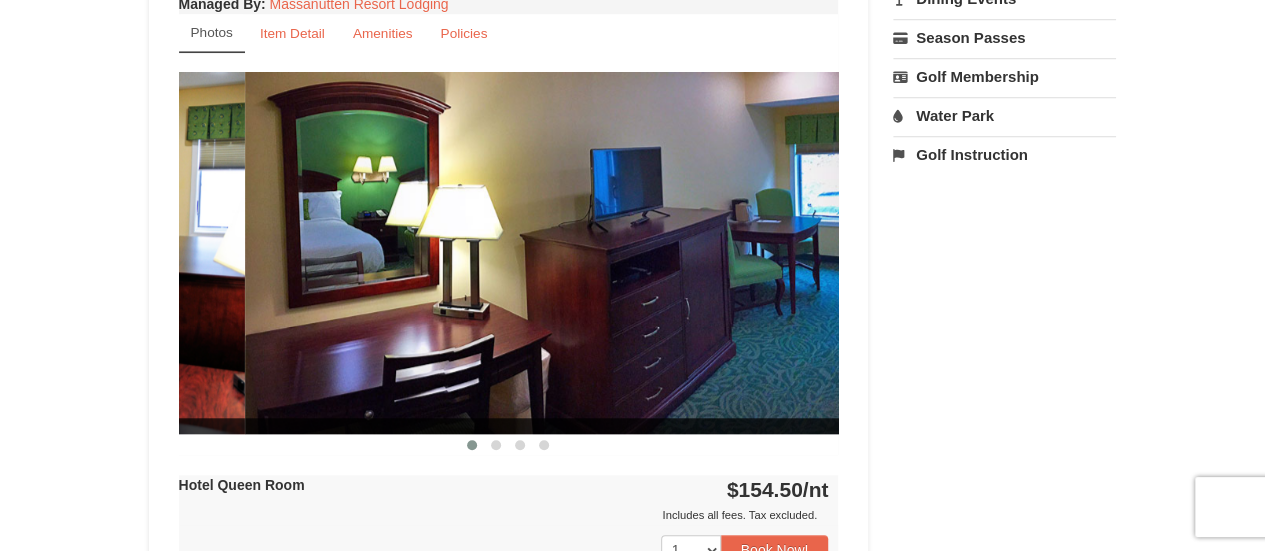 drag, startPoint x: 594, startPoint y: 296, endPoint x: 0, endPoint y: 177, distance: 605.8028 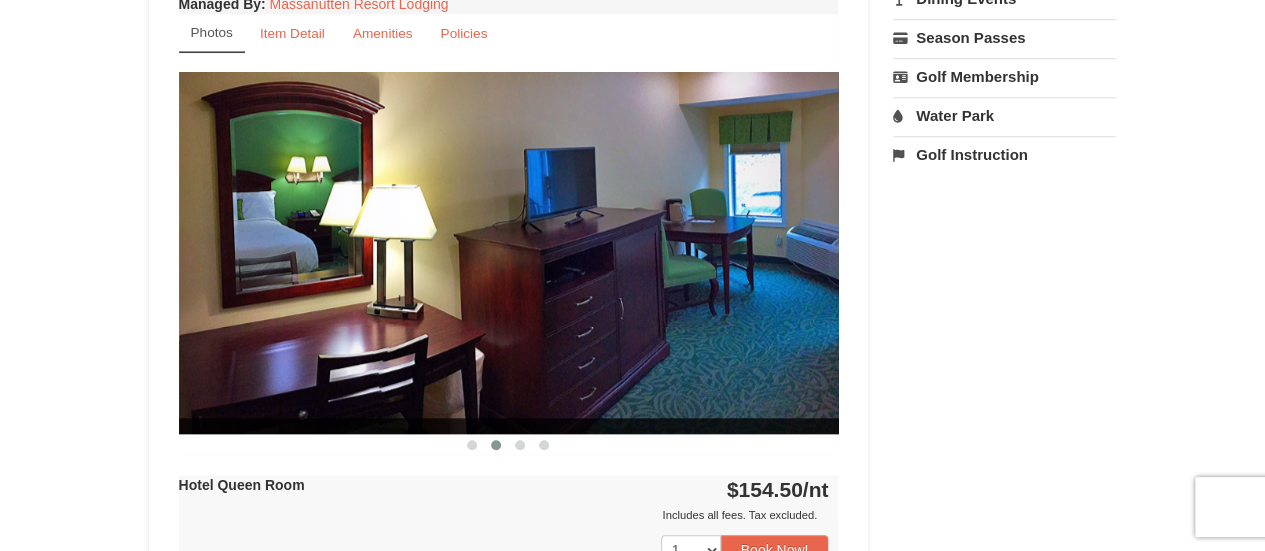 drag, startPoint x: 10, startPoint y: 181, endPoint x: 770, endPoint y: 251, distance: 763.21686 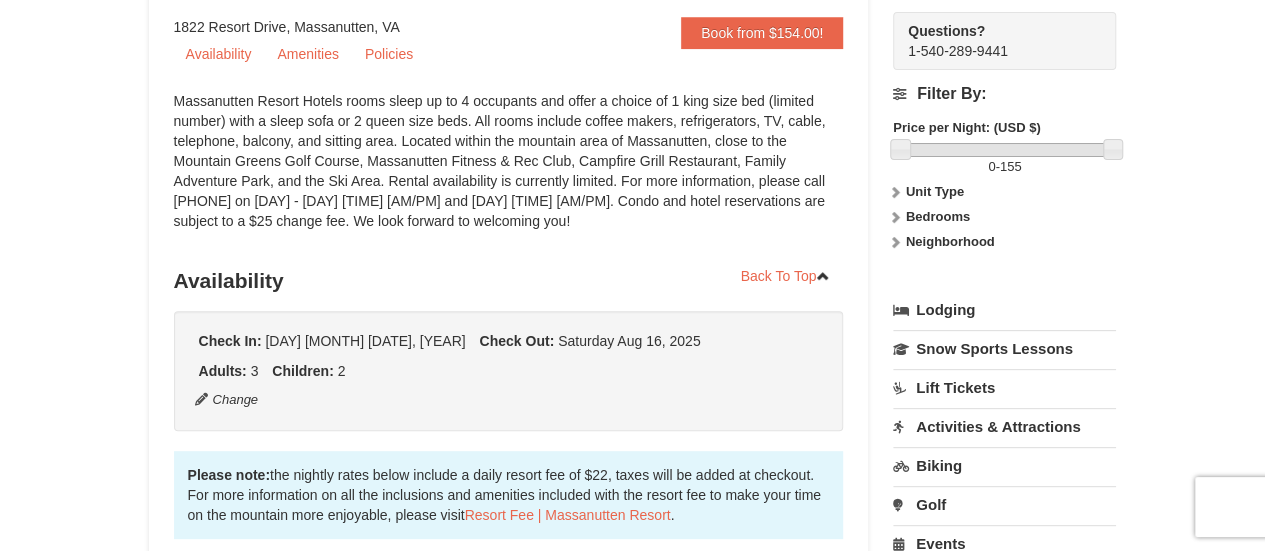scroll, scrollTop: 199, scrollLeft: 0, axis: vertical 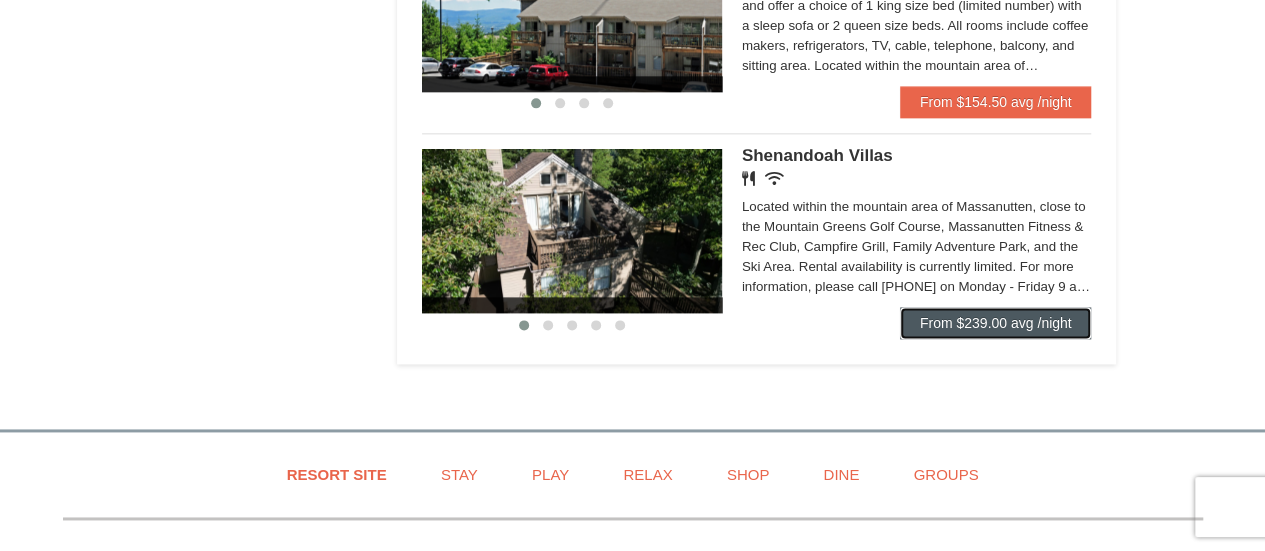click on "From $239.00 avg /night" at bounding box center [996, 323] 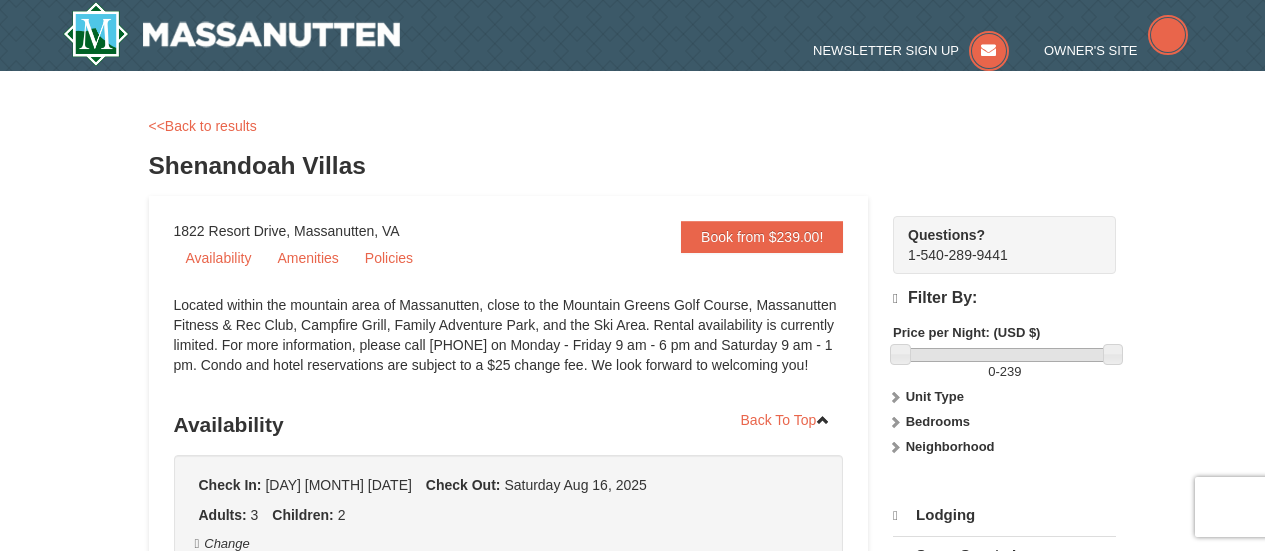 scroll, scrollTop: 0, scrollLeft: 0, axis: both 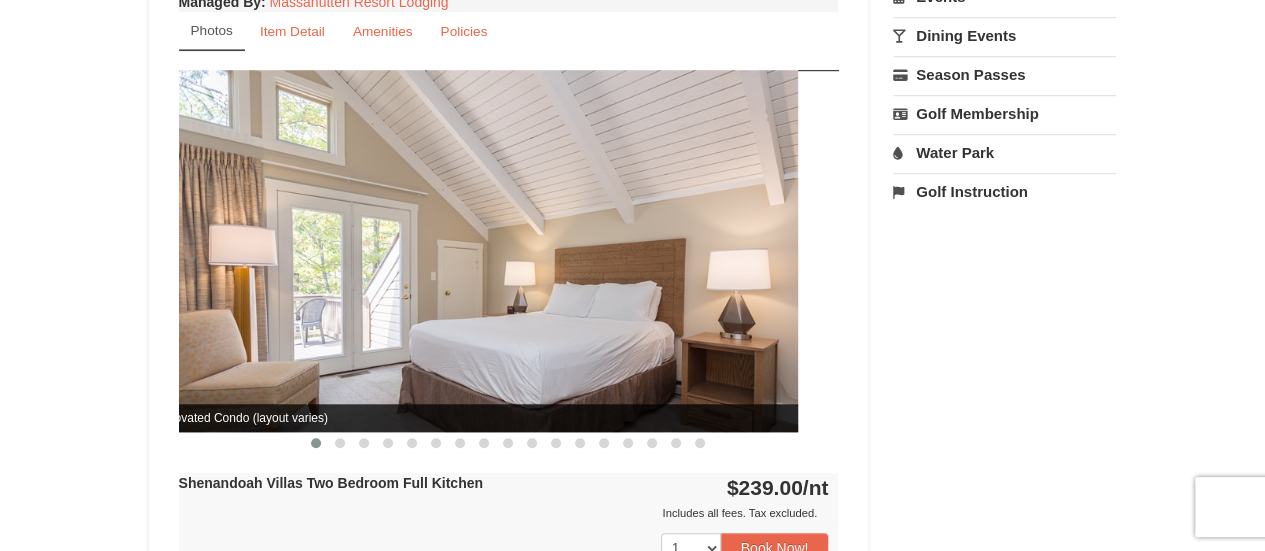 drag, startPoint x: 781, startPoint y: 238, endPoint x: 190, endPoint y: 217, distance: 591.373 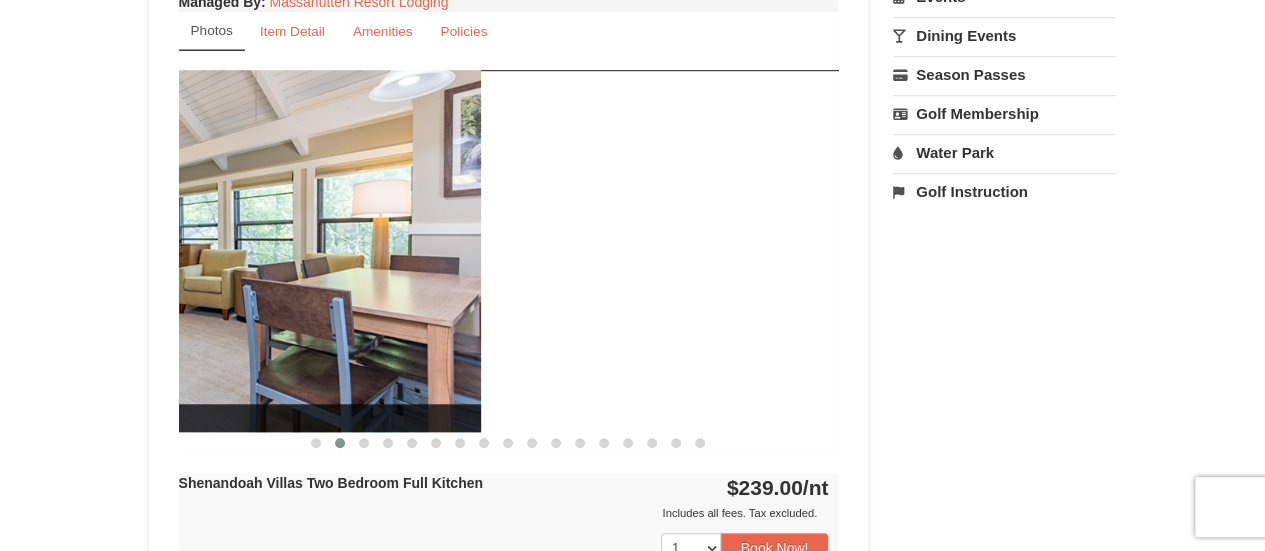 drag, startPoint x: 530, startPoint y: 228, endPoint x: 0, endPoint y: 252, distance: 530.5431 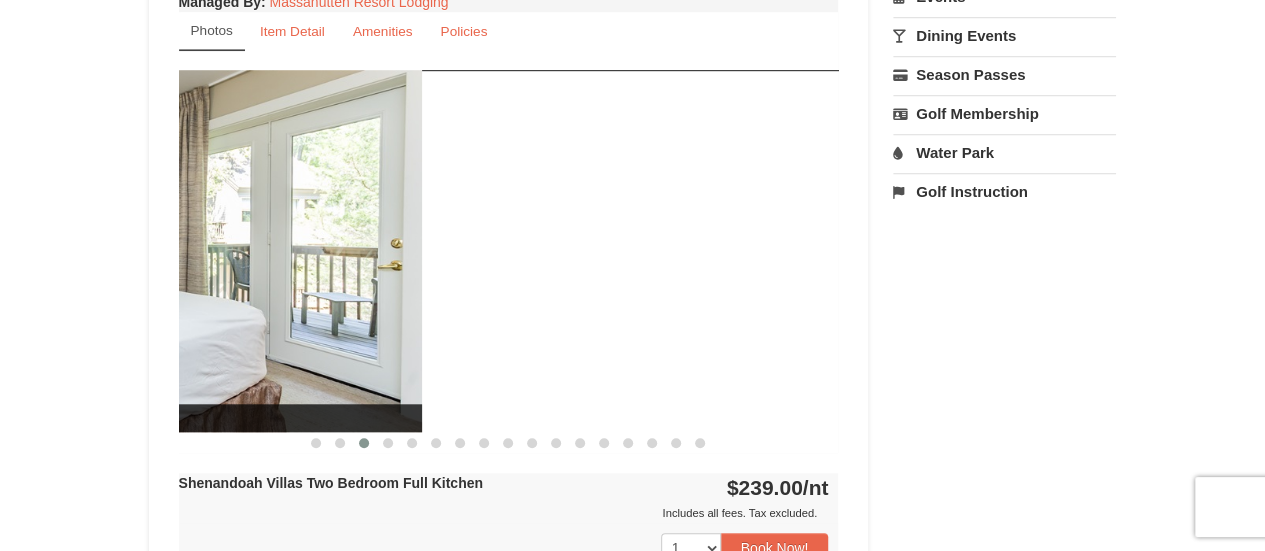 drag, startPoint x: 502, startPoint y: 231, endPoint x: 0, endPoint y: 211, distance: 502.39825 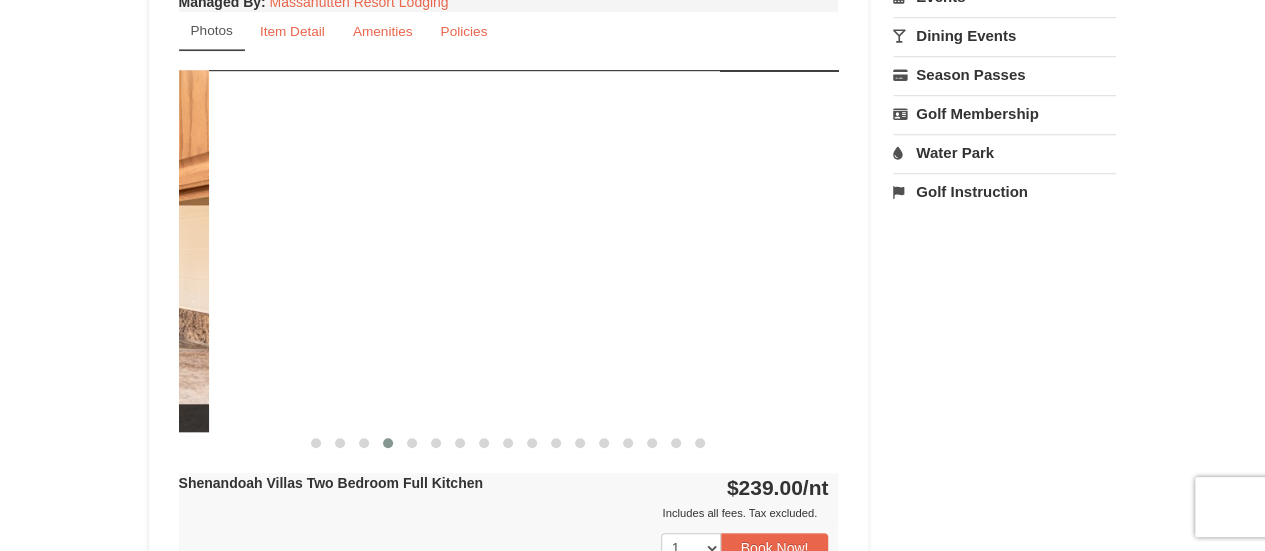 drag, startPoint x: 630, startPoint y: 245, endPoint x: 0, endPoint y: 211, distance: 630.9168 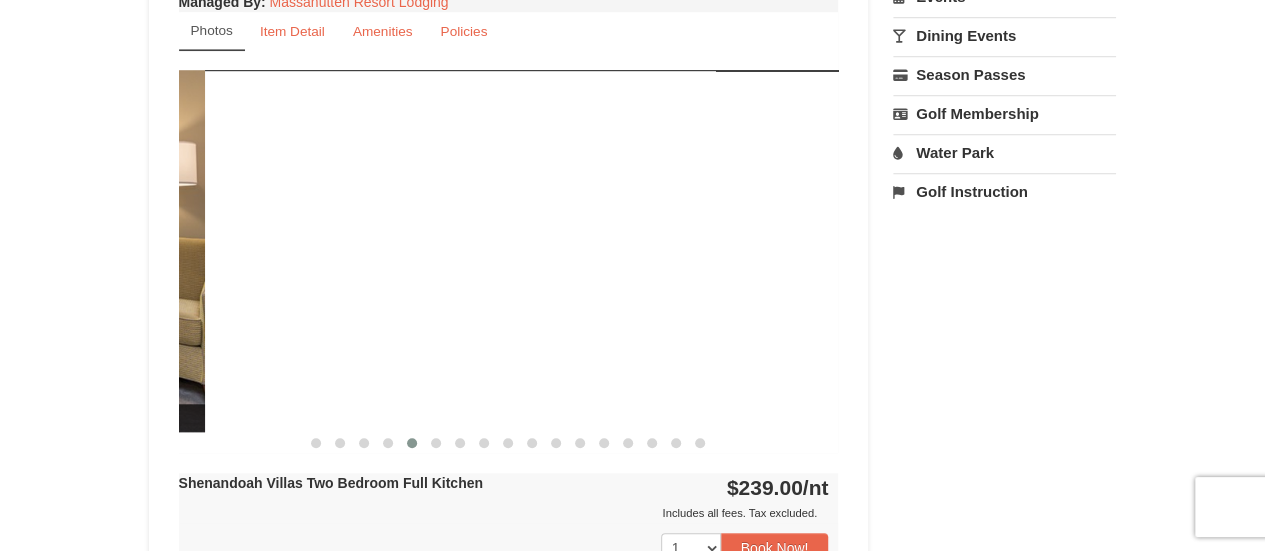 drag, startPoint x: 634, startPoint y: 241, endPoint x: 0, endPoint y: 116, distance: 646.2051 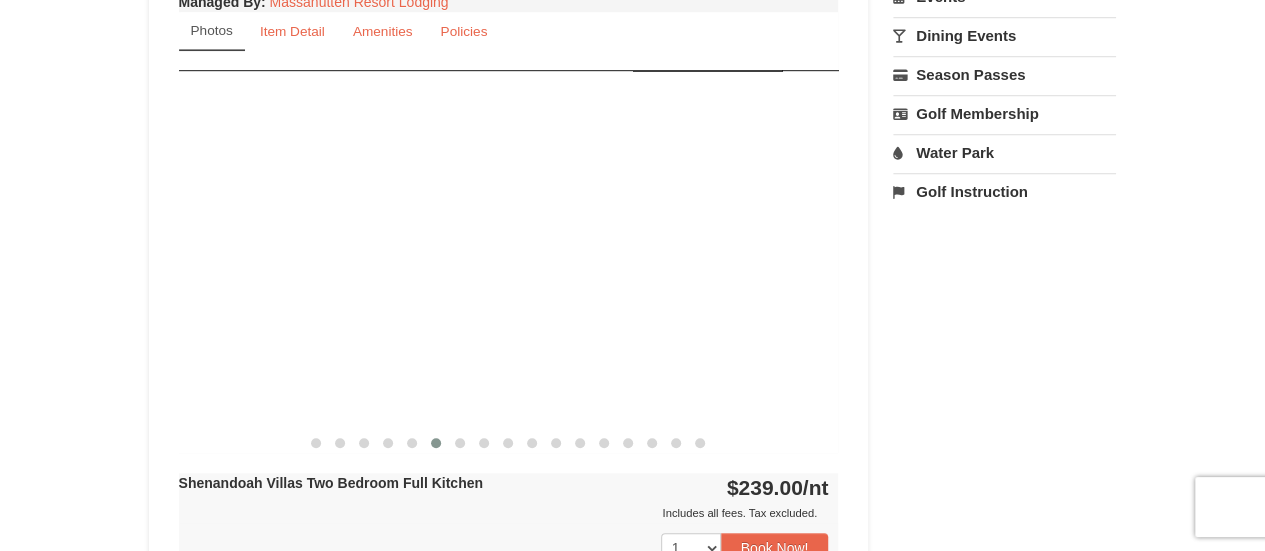 drag, startPoint x: 717, startPoint y: 188, endPoint x: 0, endPoint y: 143, distance: 718.41077 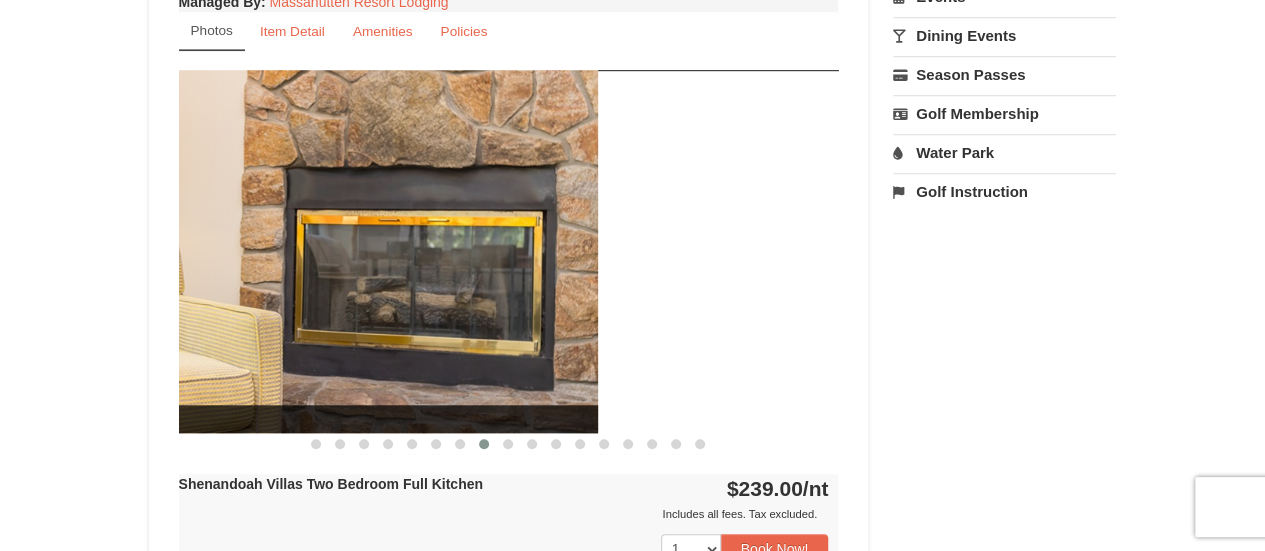 drag, startPoint x: 704, startPoint y: 219, endPoint x: 0, endPoint y: 191, distance: 704.5566 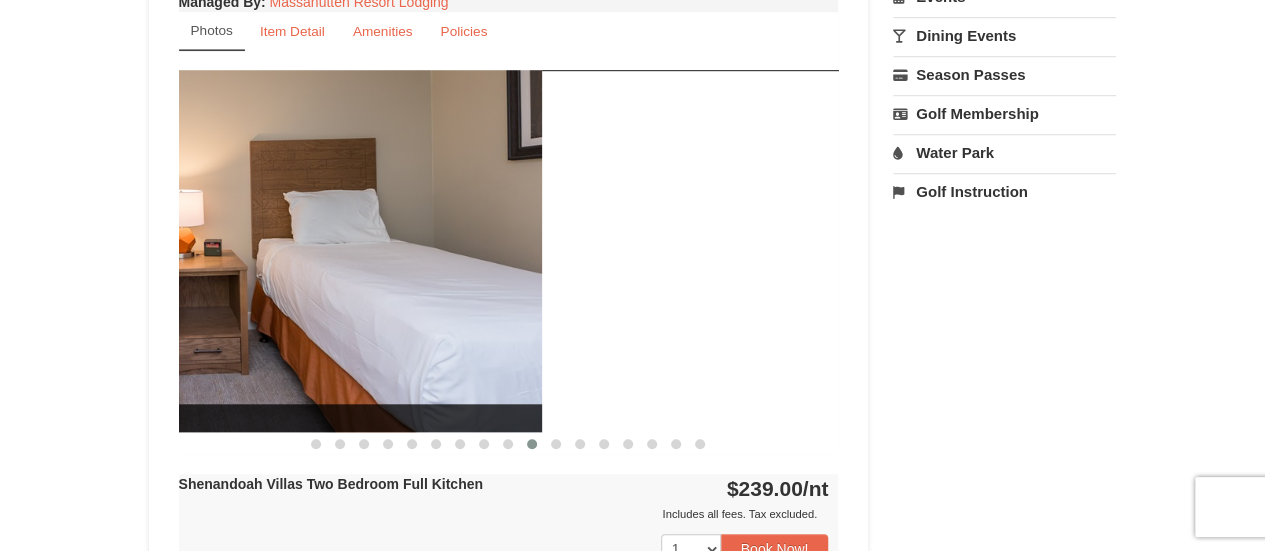 drag, startPoint x: 608, startPoint y: 257, endPoint x: 0, endPoint y: 142, distance: 618.7803 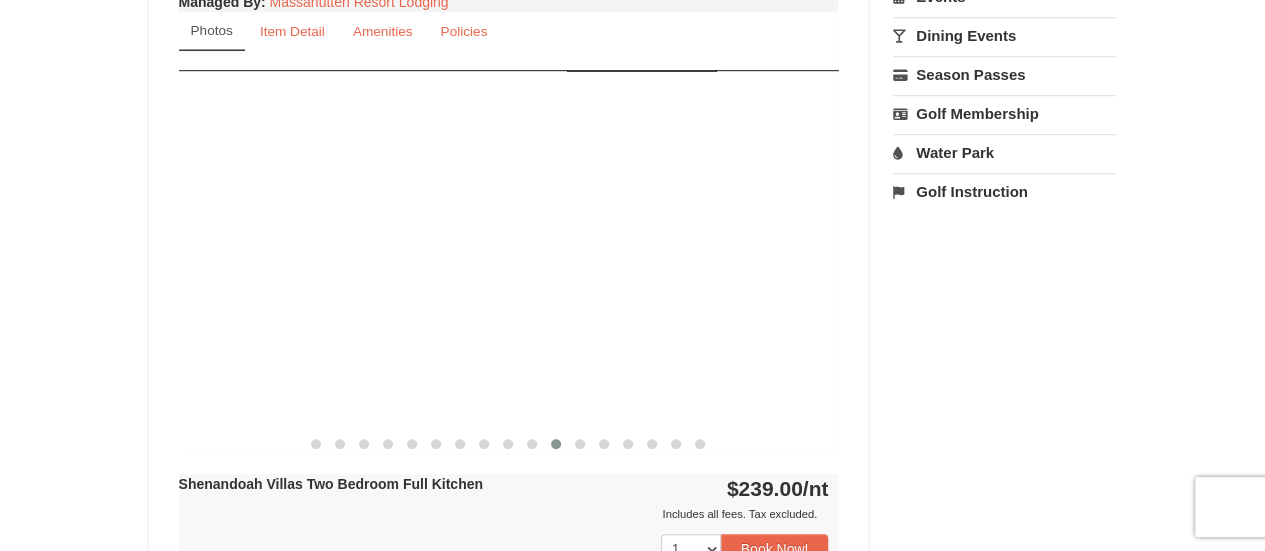 drag, startPoint x: 783, startPoint y: 210, endPoint x: 0, endPoint y: 207, distance: 783.00574 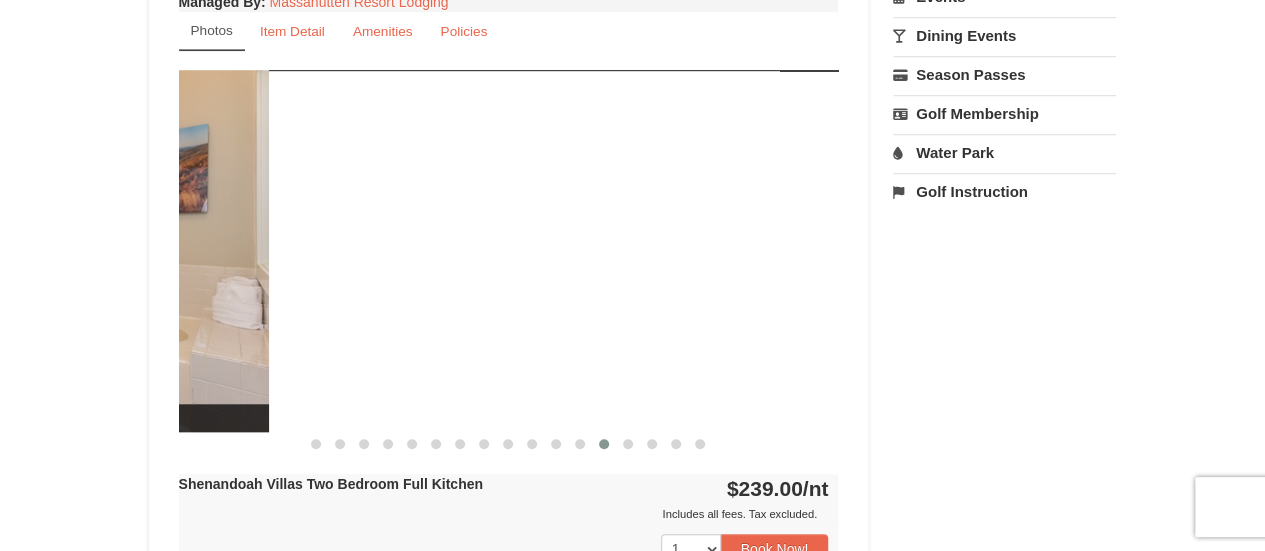 drag, startPoint x: 662, startPoint y: 207, endPoint x: 0, endPoint y: 198, distance: 662.06116 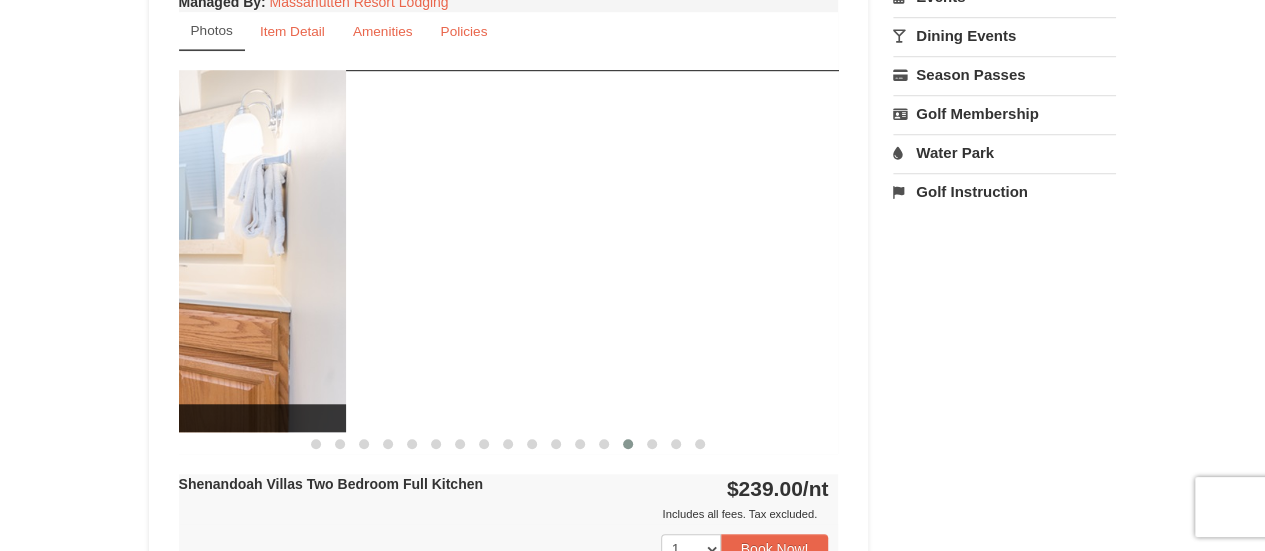drag, startPoint x: 651, startPoint y: 222, endPoint x: 0, endPoint y: 237, distance: 651.1728 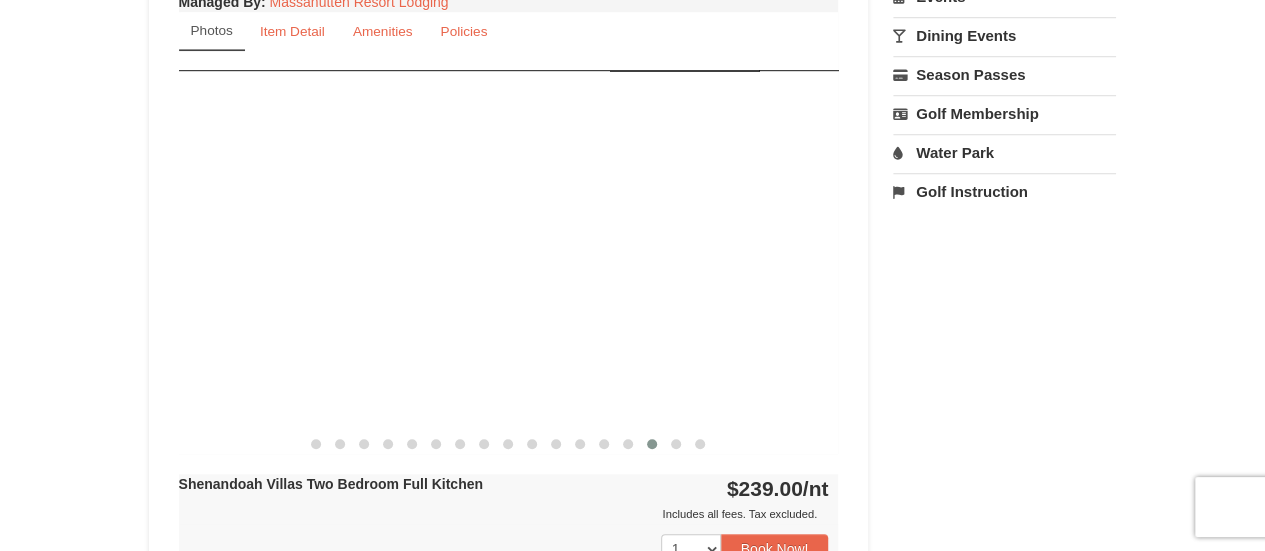 drag, startPoint x: 740, startPoint y: 247, endPoint x: 0, endPoint y: 247, distance: 740 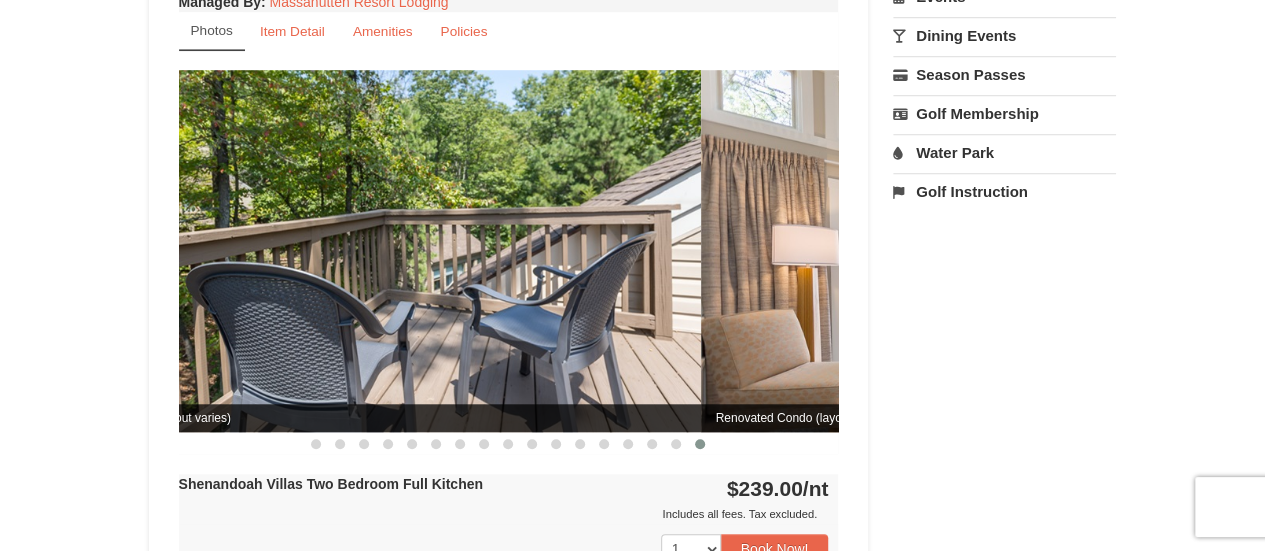 drag, startPoint x: 791, startPoint y: 251, endPoint x: 92, endPoint y: 224, distance: 699.52124 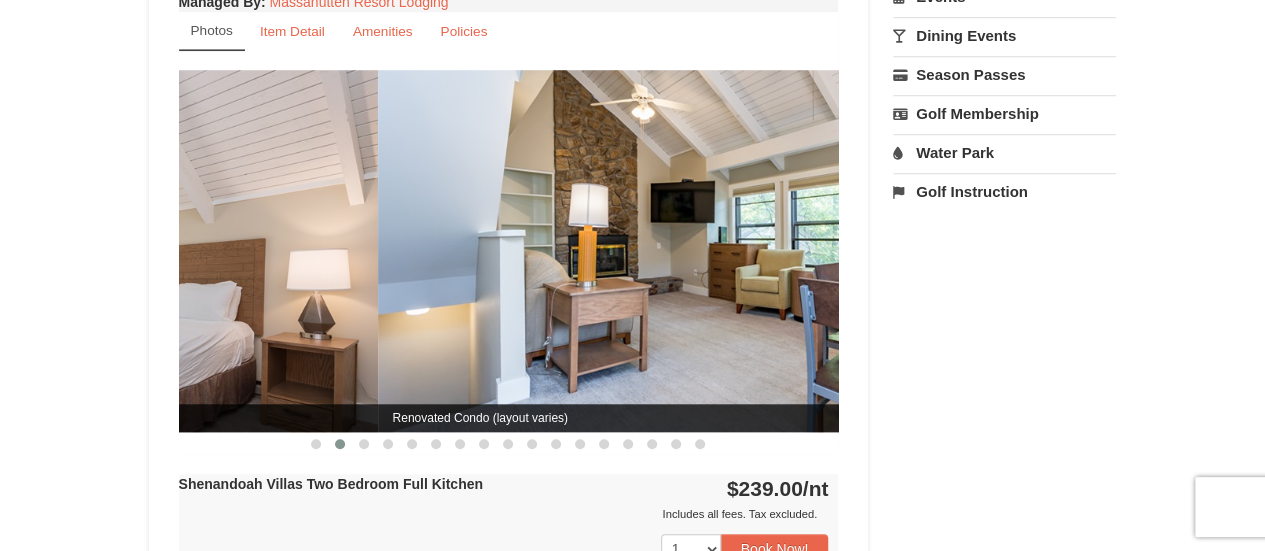 drag, startPoint x: 641, startPoint y: 263, endPoint x: 994, endPoint y: 303, distance: 355.25906 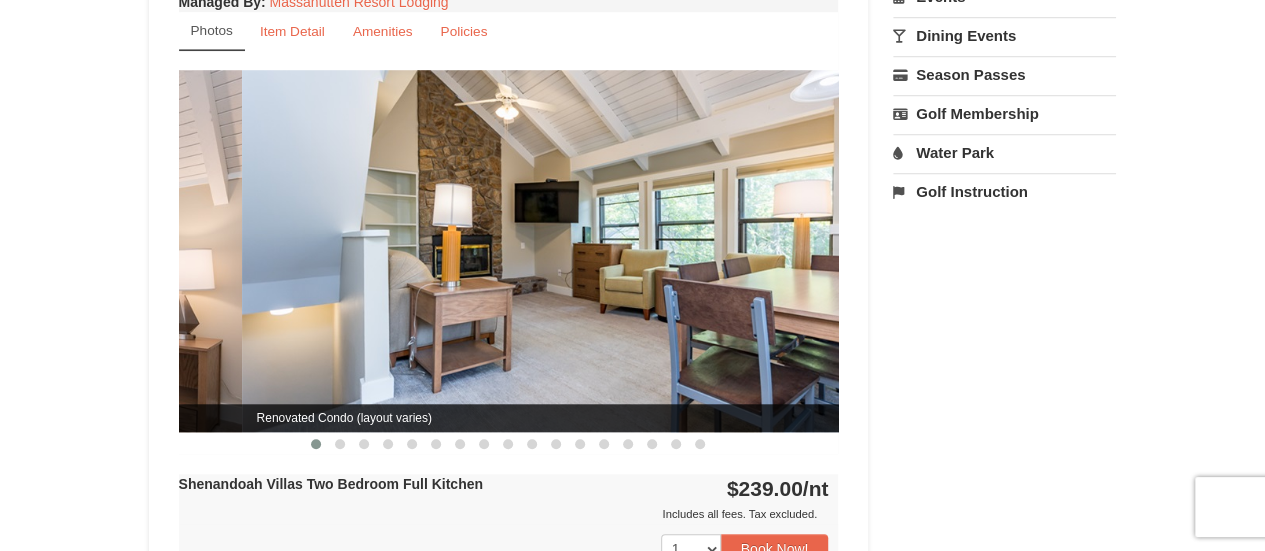 drag, startPoint x: 714, startPoint y: 237, endPoint x: 0, endPoint y: 262, distance: 714.43756 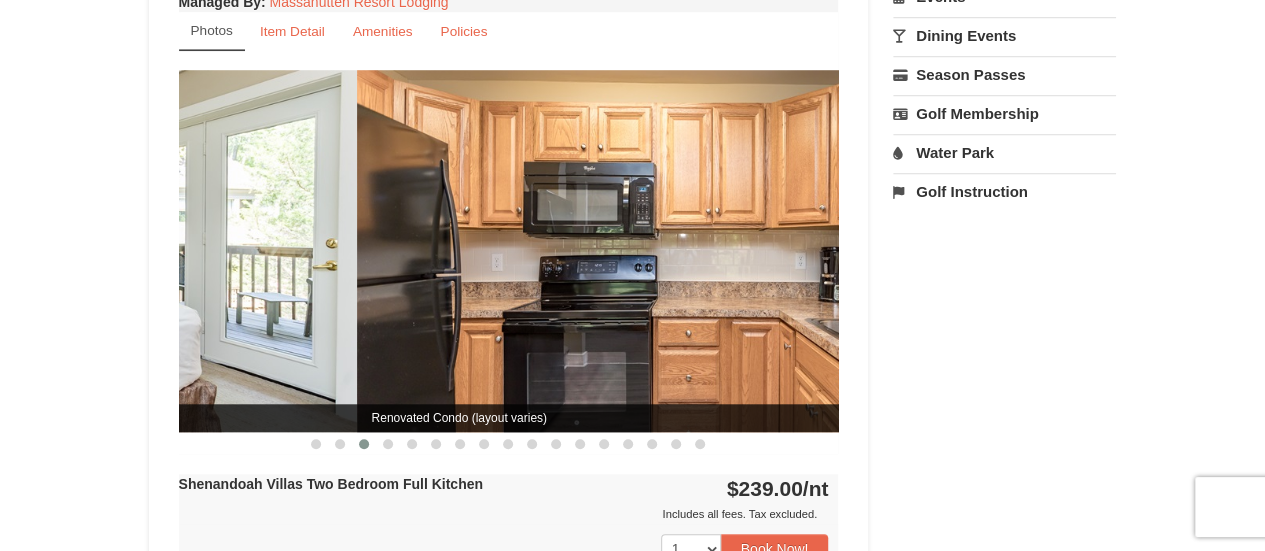 drag, startPoint x: 704, startPoint y: 286, endPoint x: 0, endPoint y: 264, distance: 704.3437 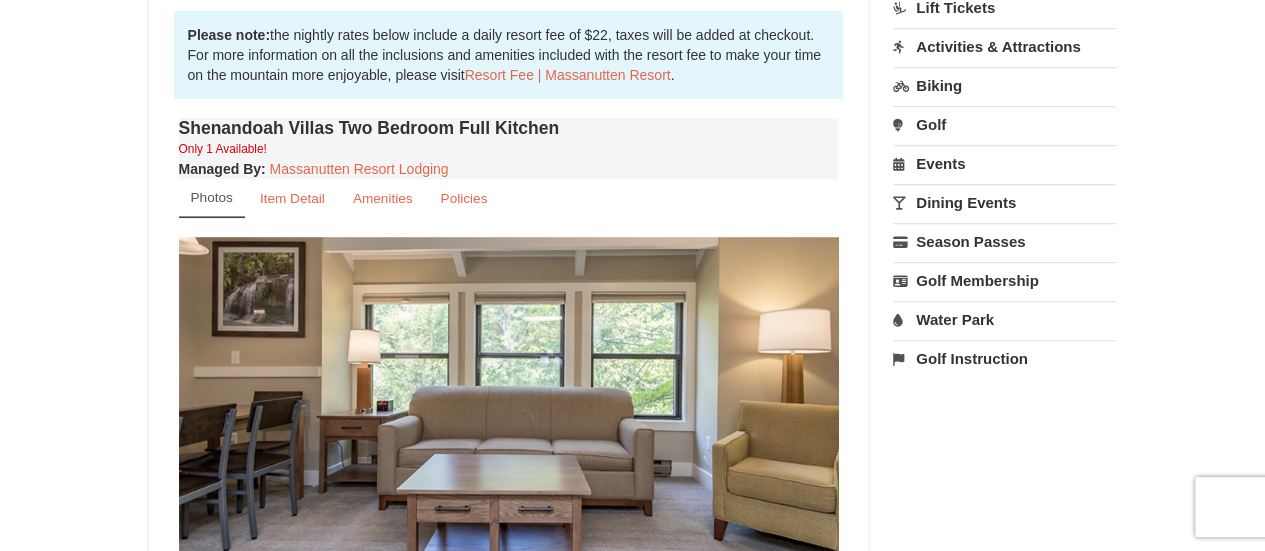 scroll, scrollTop: 596, scrollLeft: 0, axis: vertical 